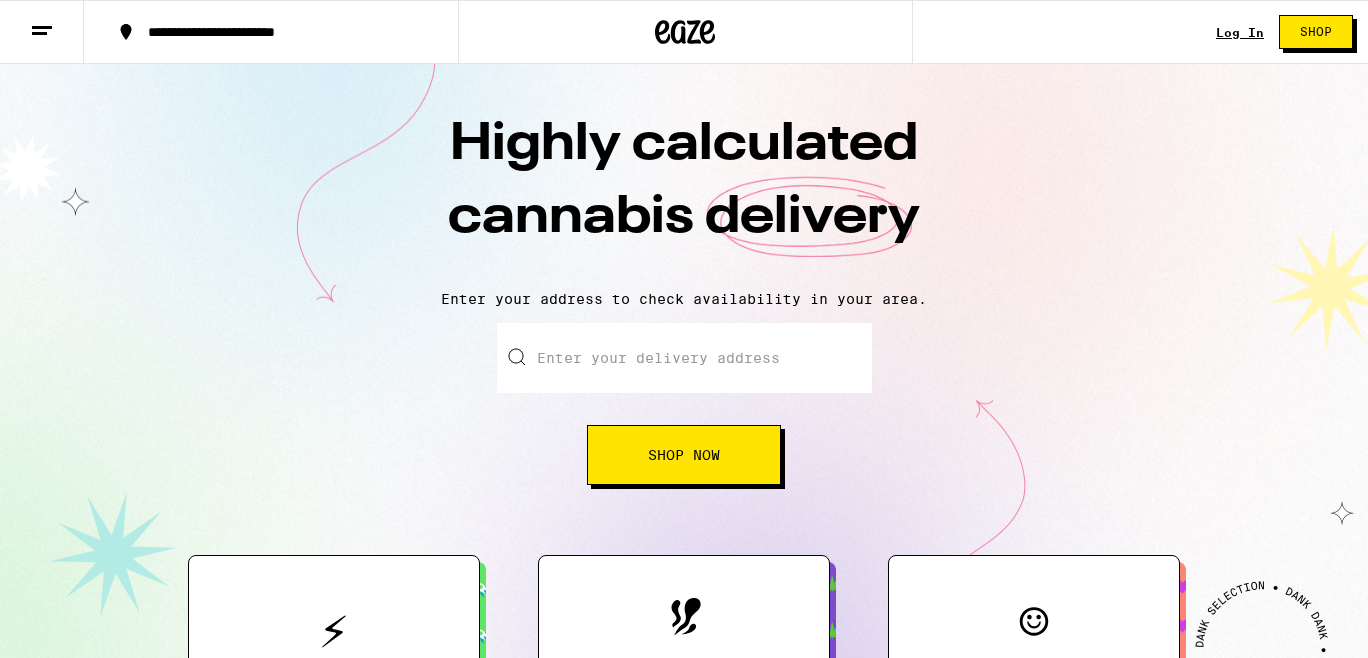 scroll, scrollTop: 0, scrollLeft: 0, axis: both 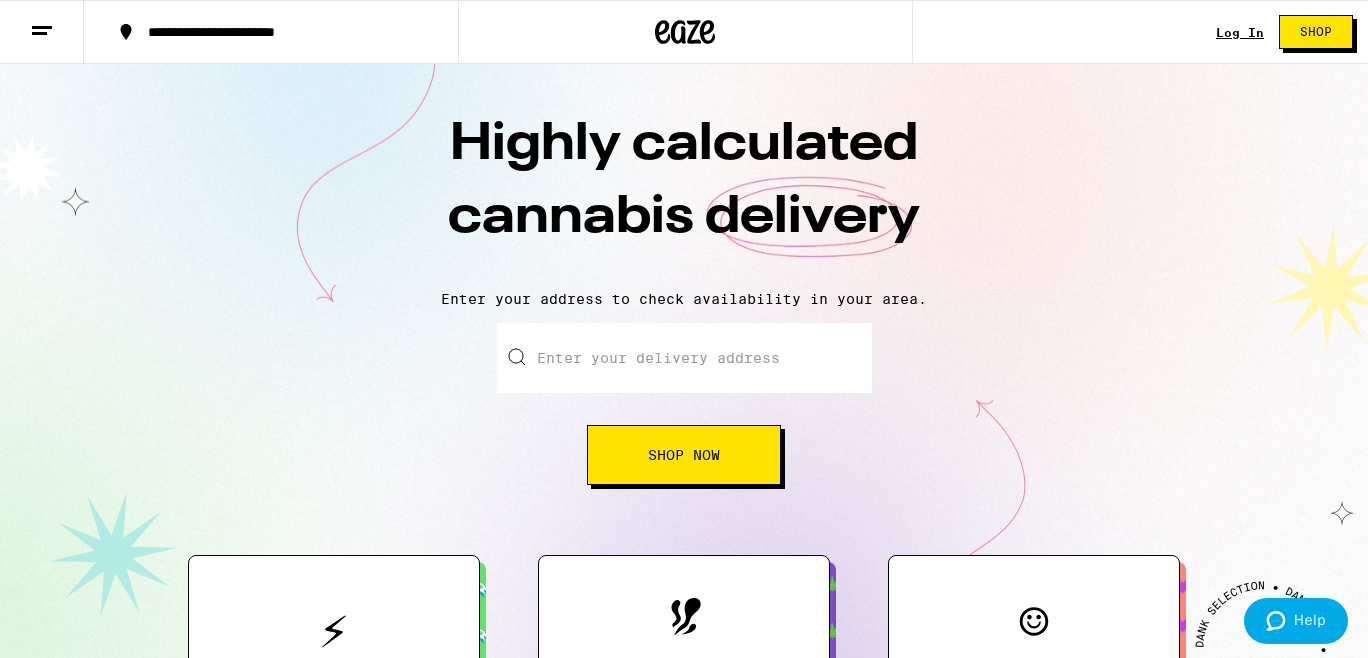 click on "Log In" at bounding box center [1240, 32] 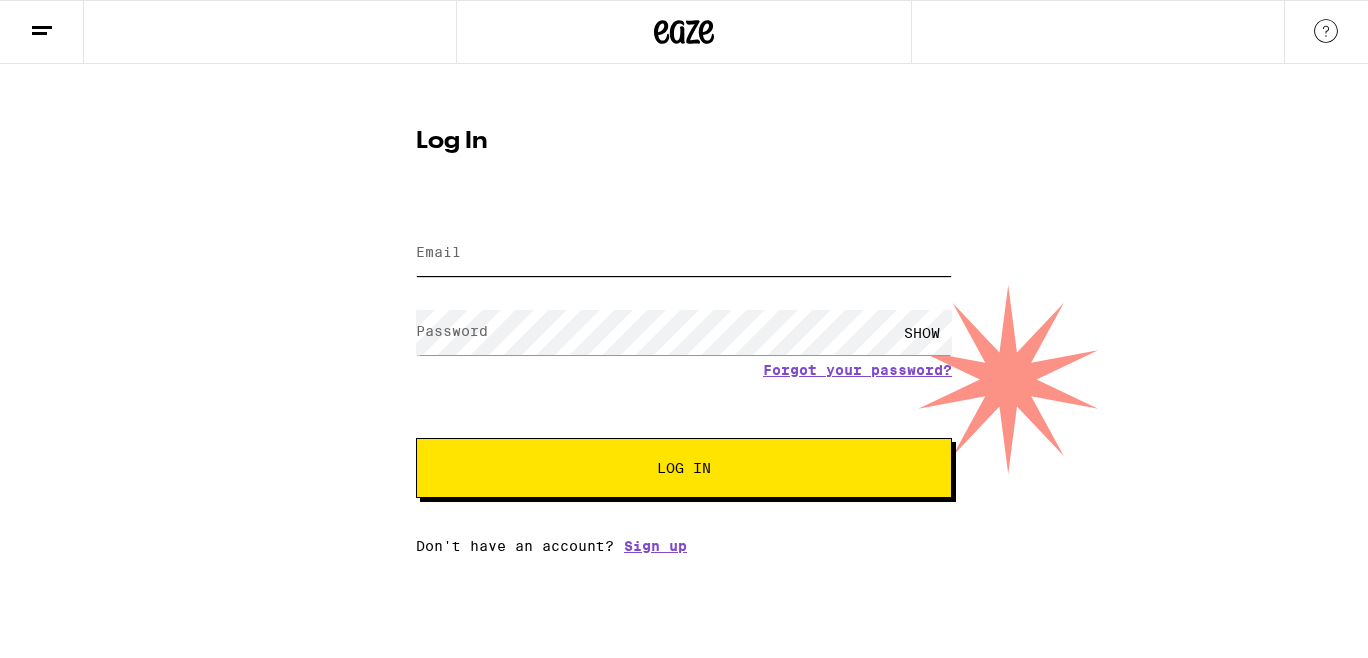 type on "[EMAIL]" 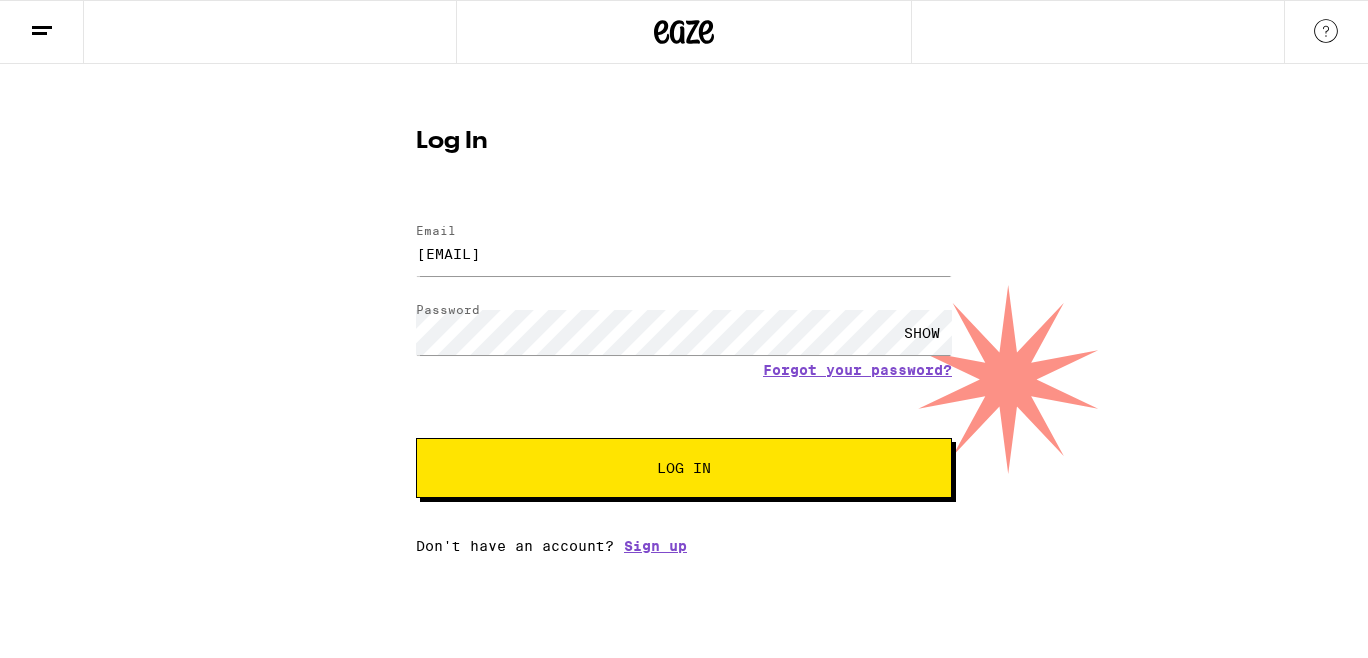 click on "Log In" at bounding box center [684, 468] 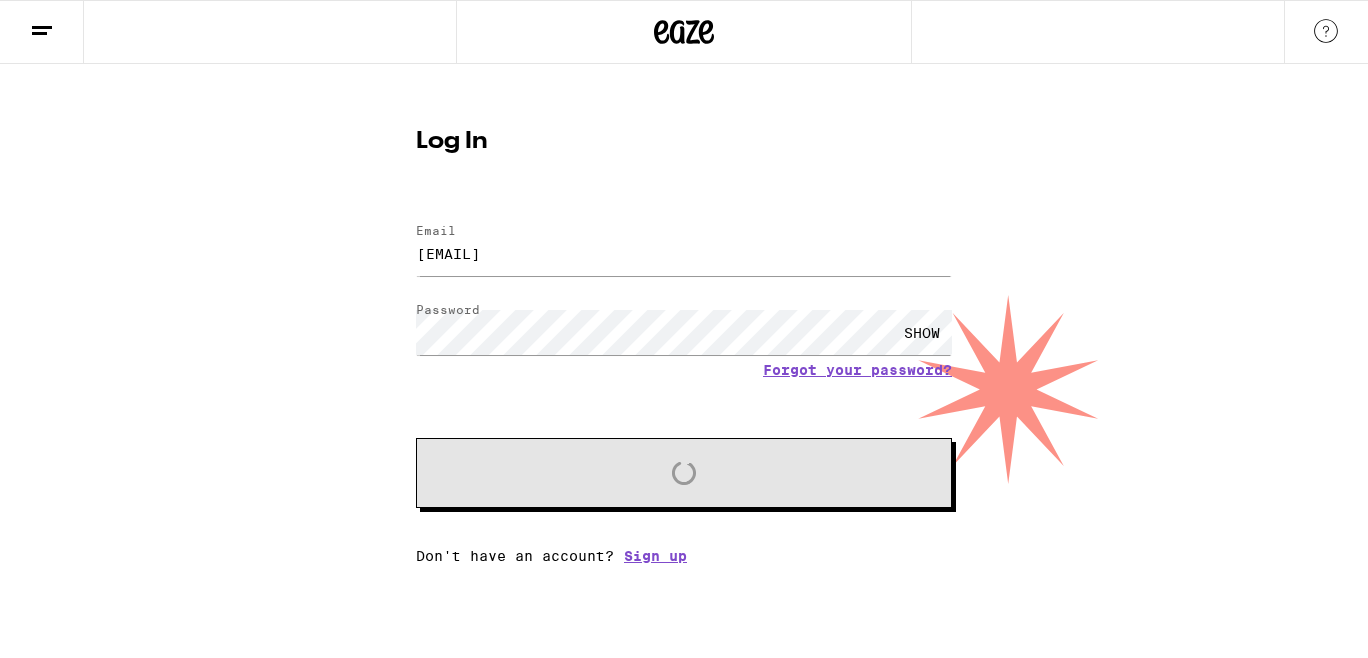 scroll, scrollTop: 0, scrollLeft: 0, axis: both 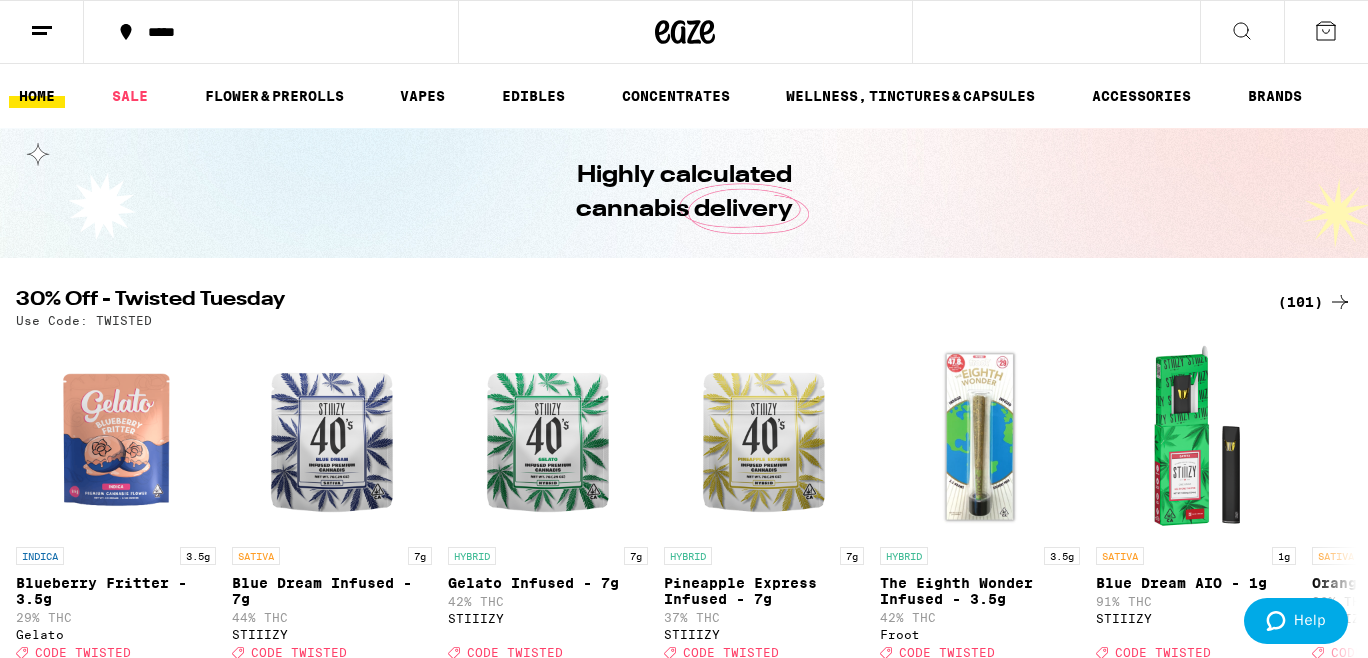 click on "*****" at bounding box center (271, 32) 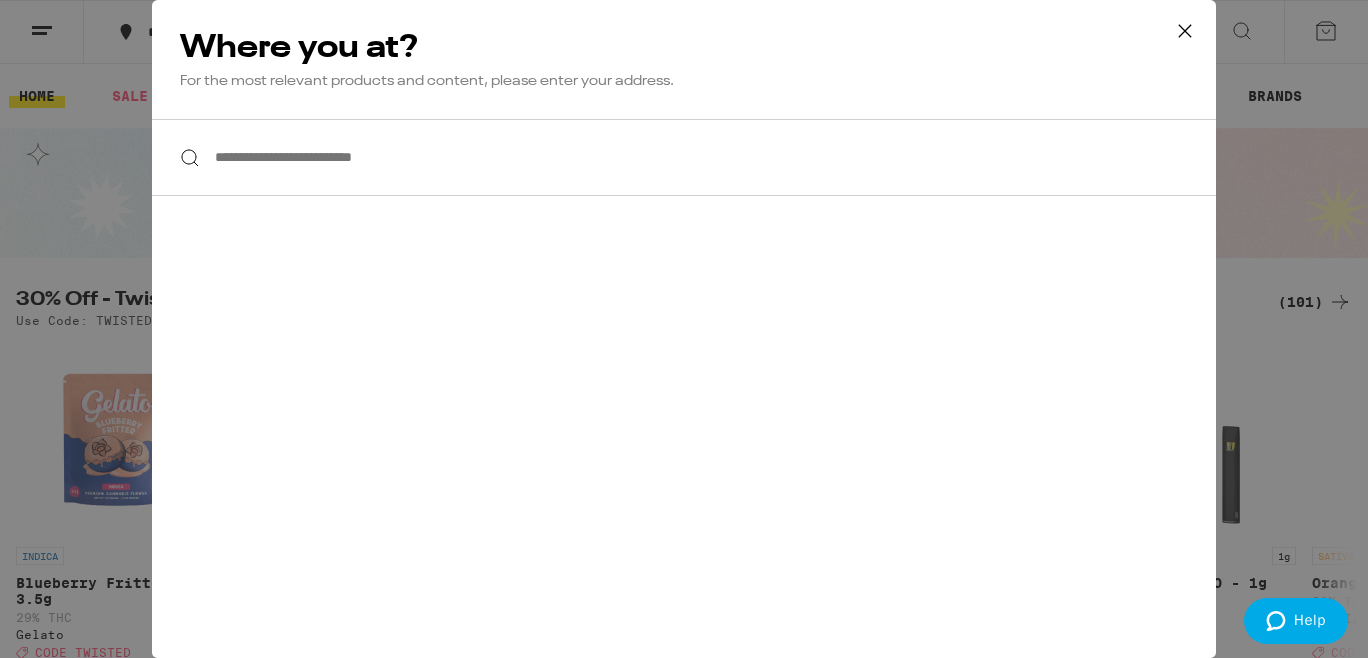 click on "**********" at bounding box center [684, 157] 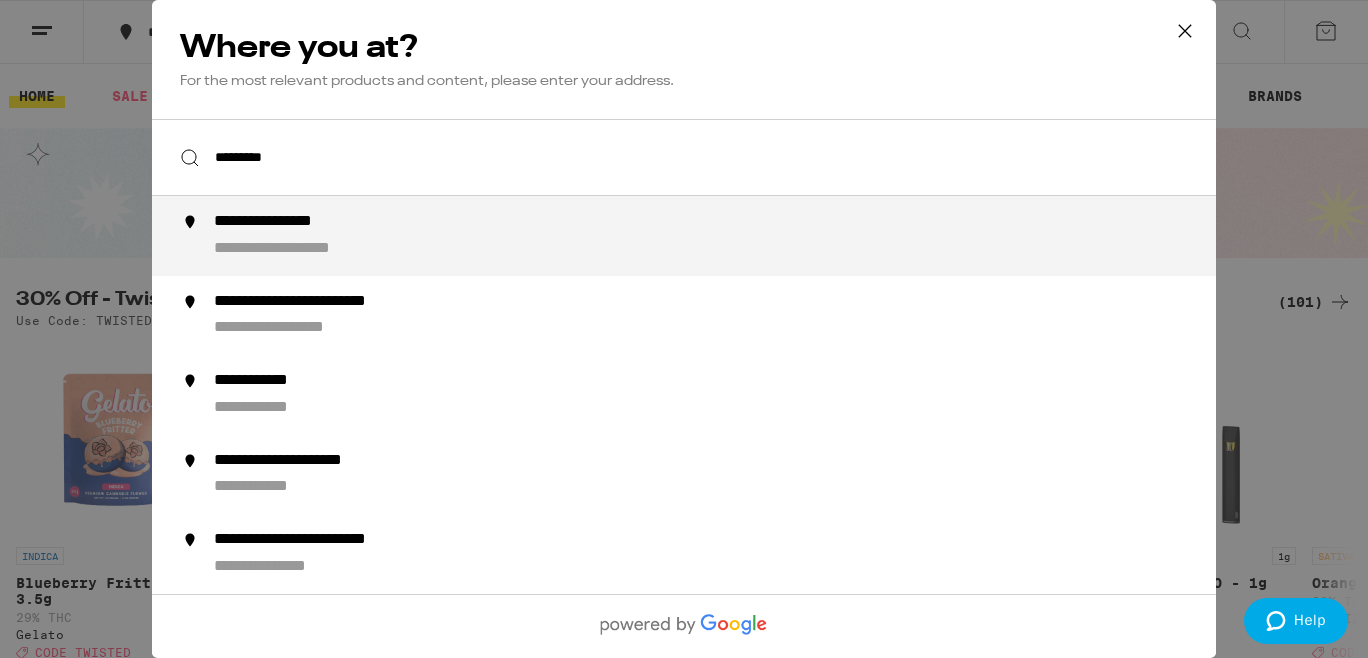 click on "[NAME] [NAME]" at bounding box center (724, 236) 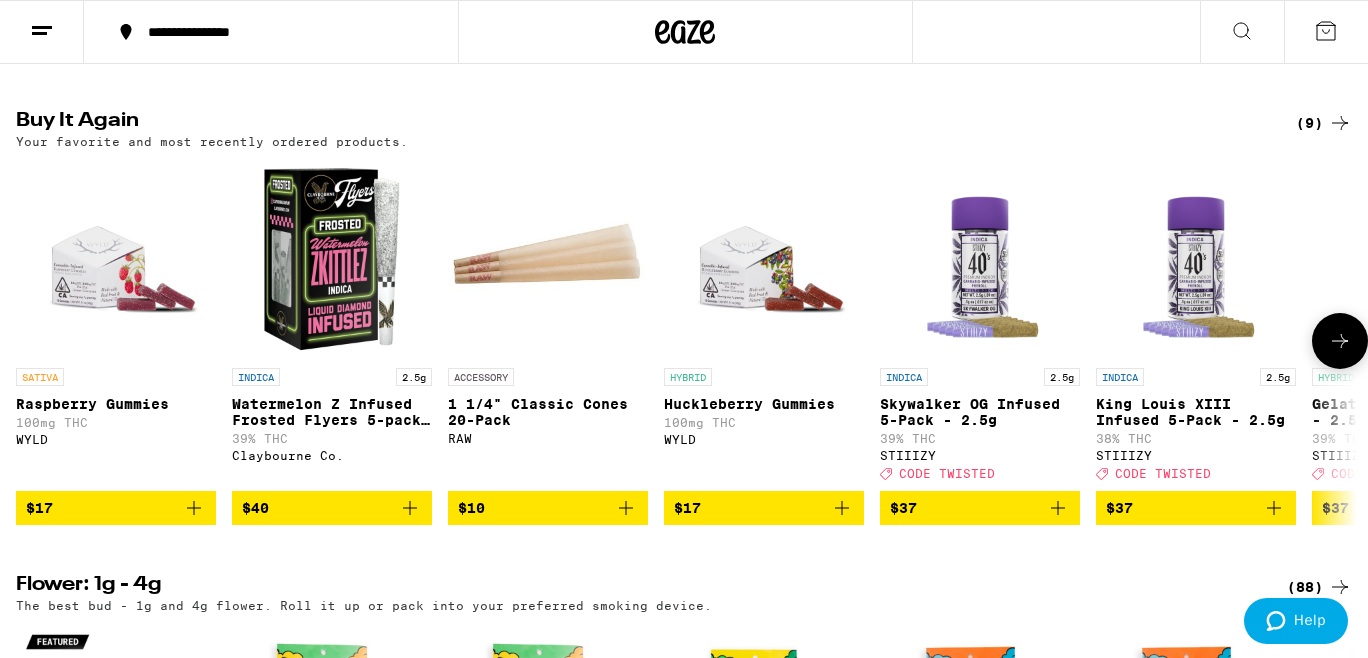 scroll, scrollTop: 644, scrollLeft: 0, axis: vertical 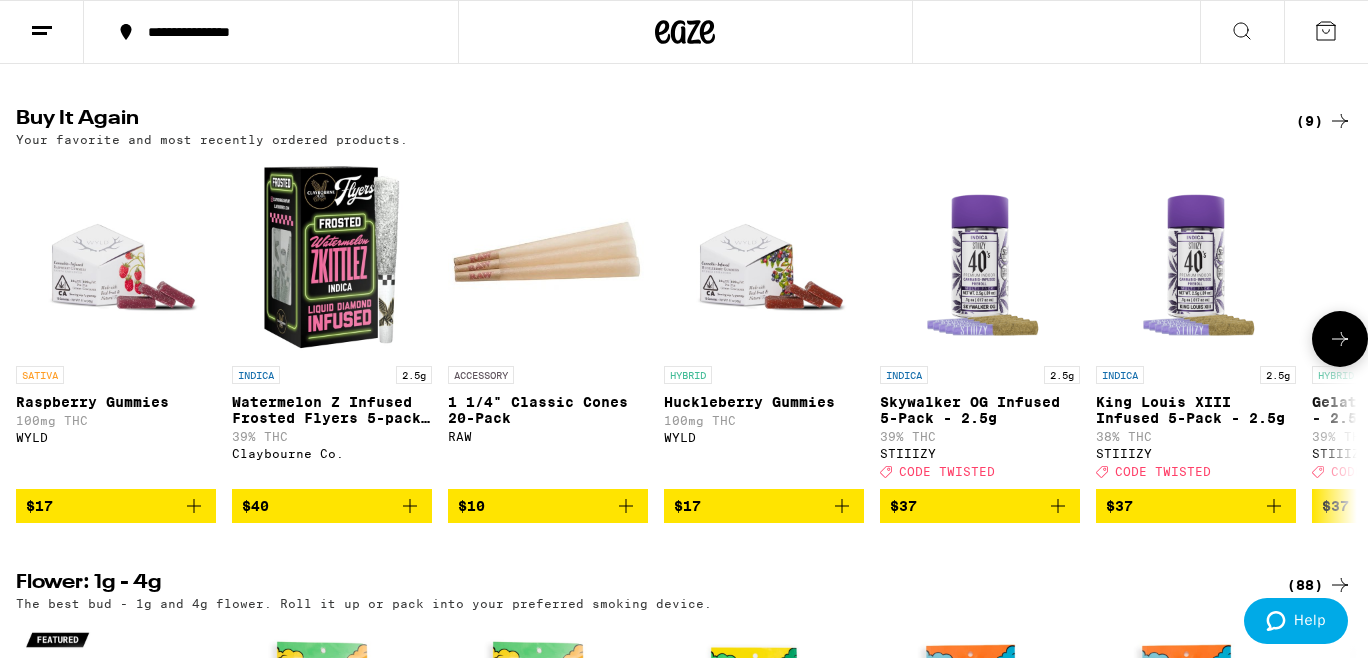click 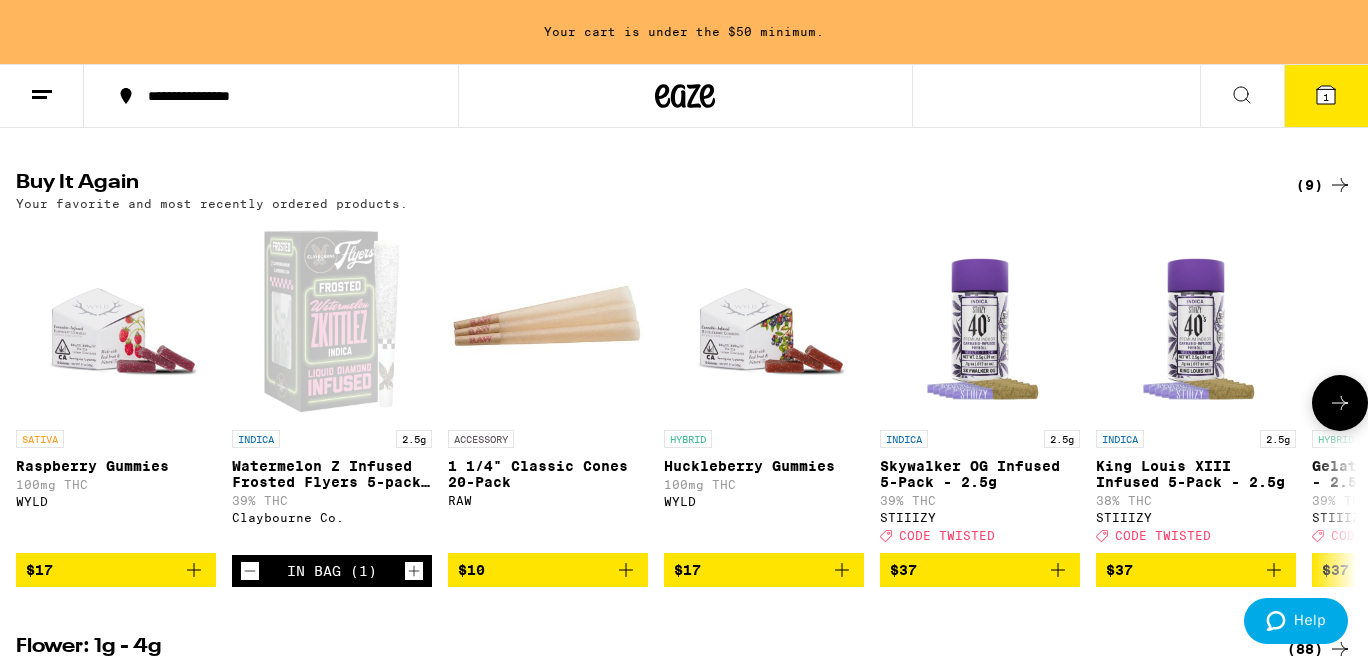 scroll, scrollTop: 708, scrollLeft: 0, axis: vertical 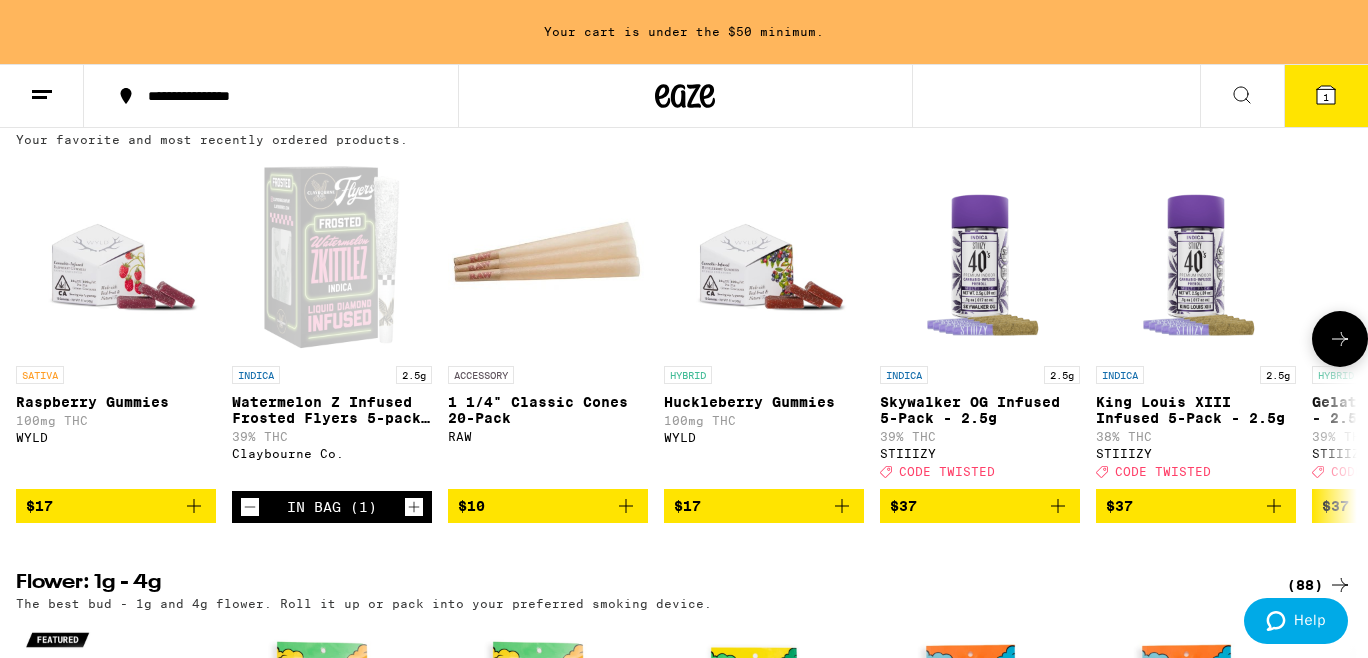 click 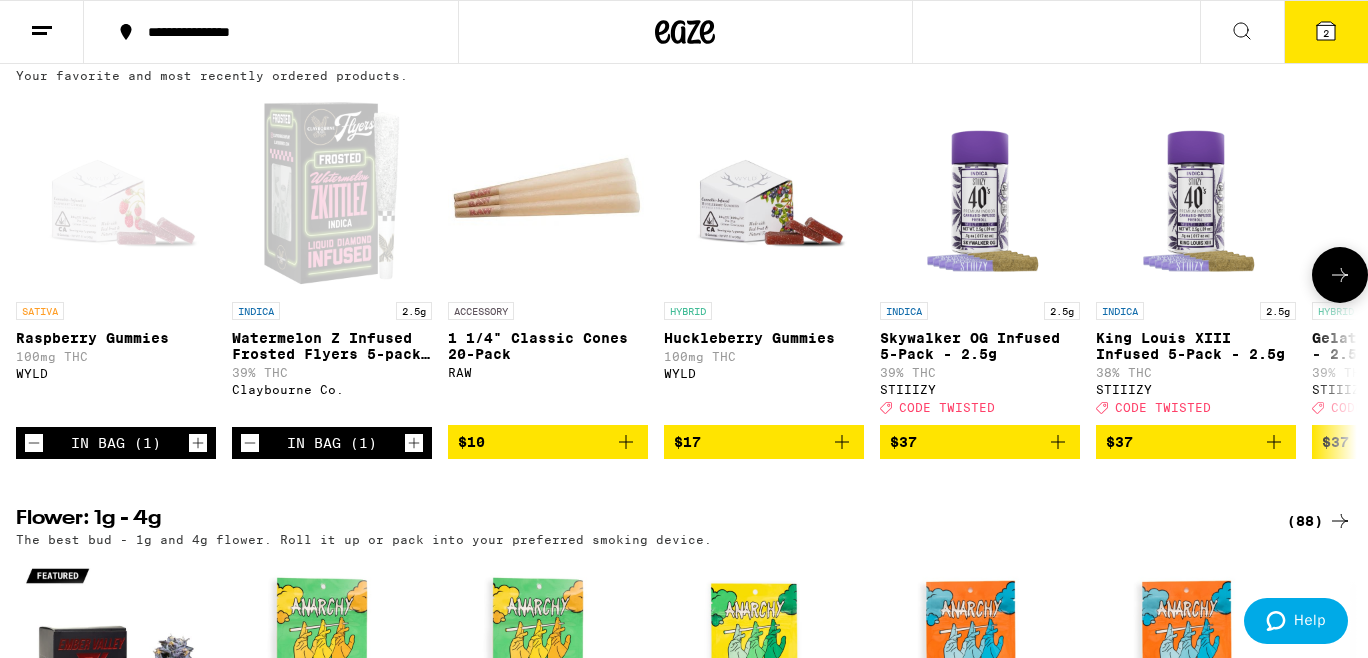 scroll, scrollTop: 644, scrollLeft: 0, axis: vertical 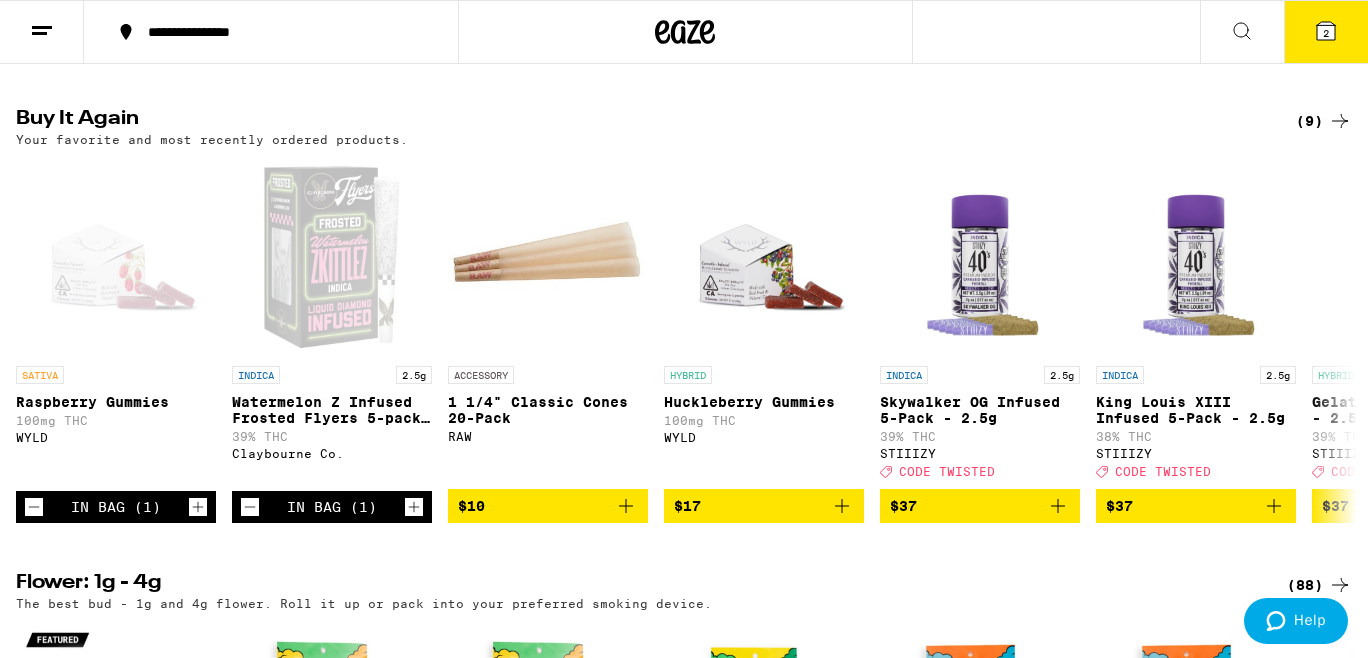 click 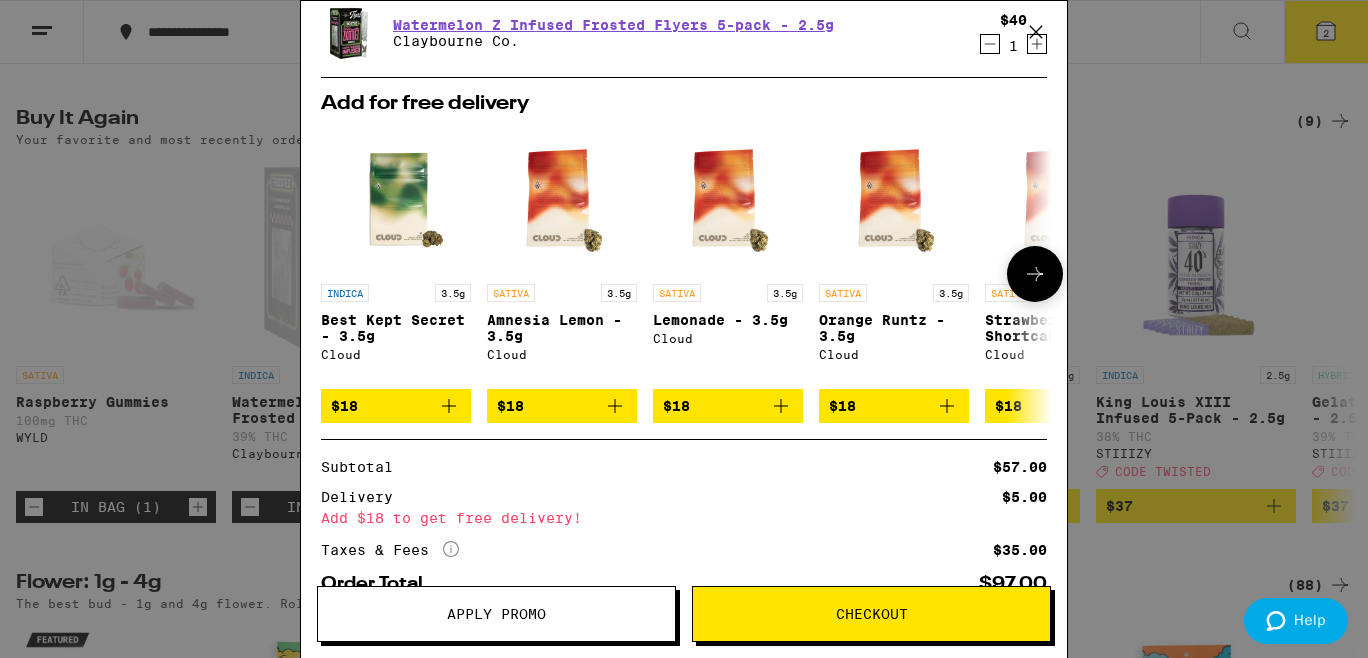 scroll, scrollTop: 264, scrollLeft: 0, axis: vertical 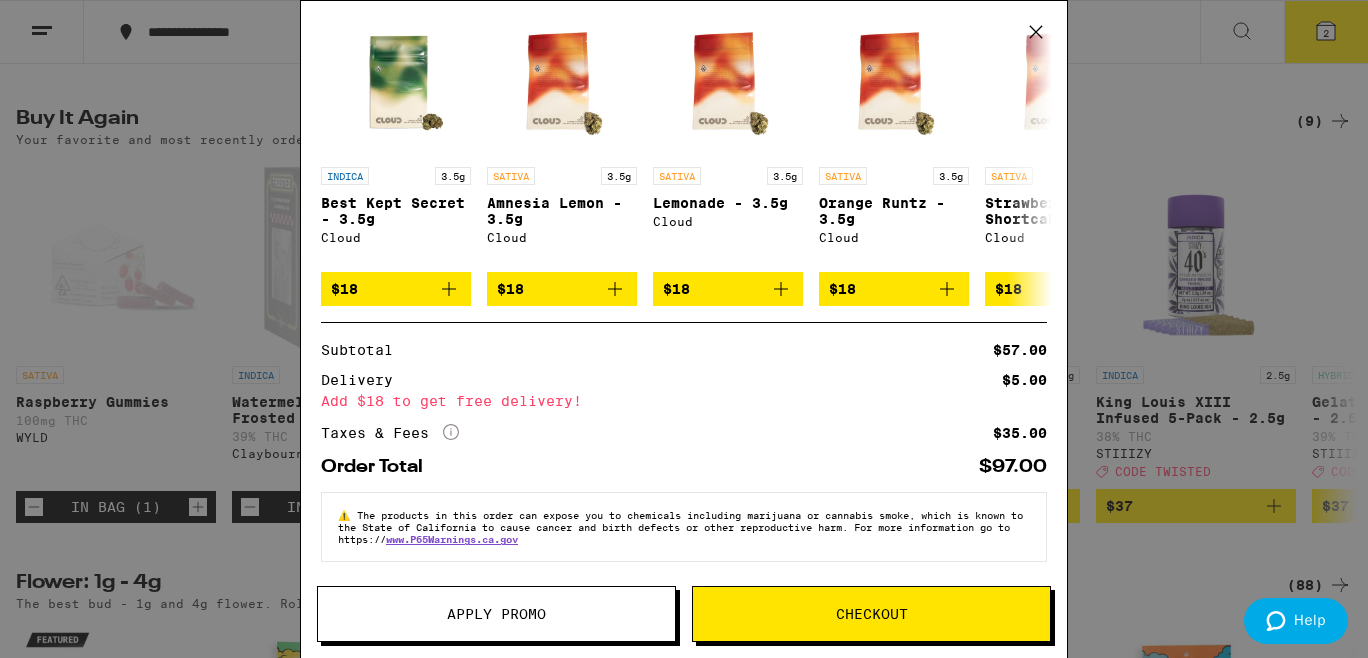 click on "Checkout" at bounding box center (872, 614) 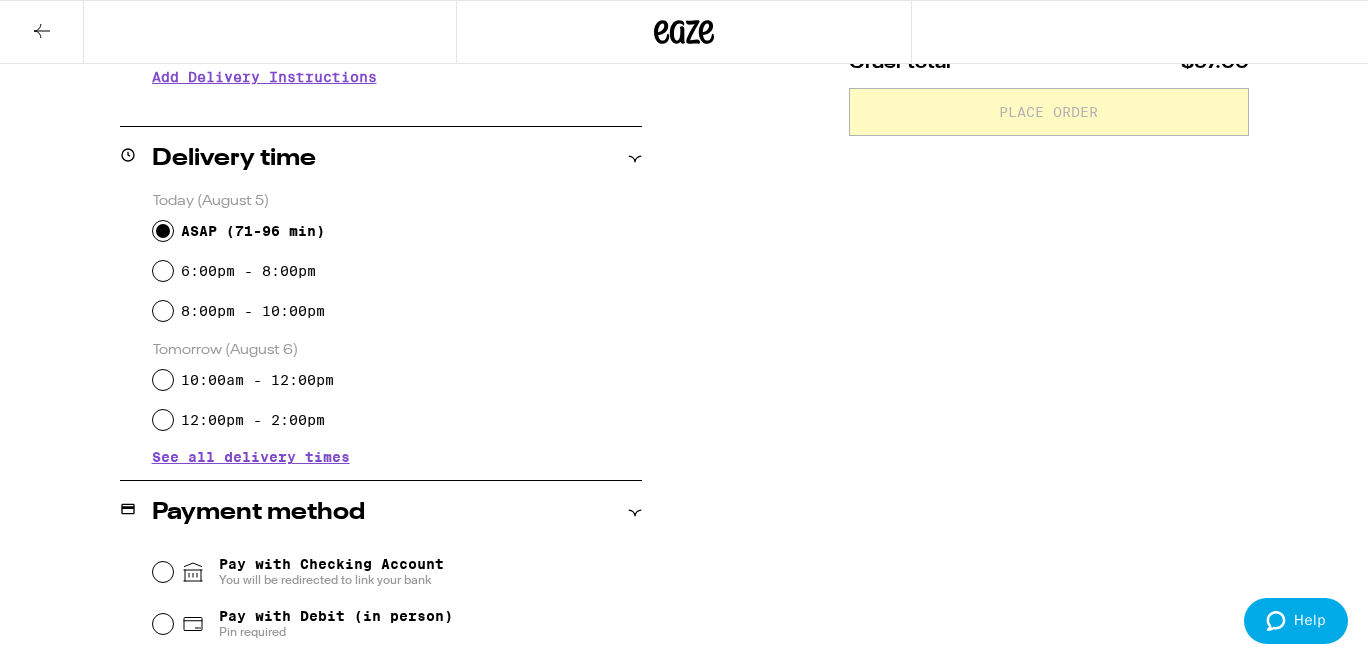 scroll, scrollTop: 634, scrollLeft: 0, axis: vertical 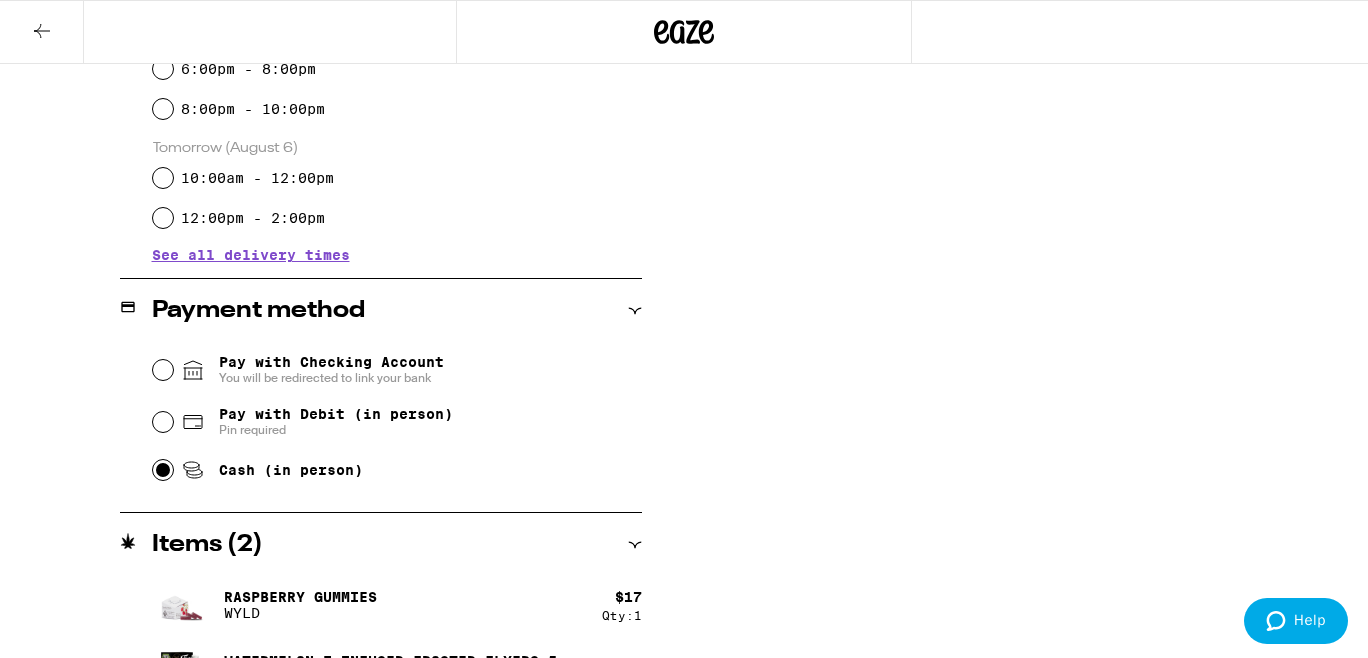 click on "Cash (in person)" at bounding box center [163, 470] 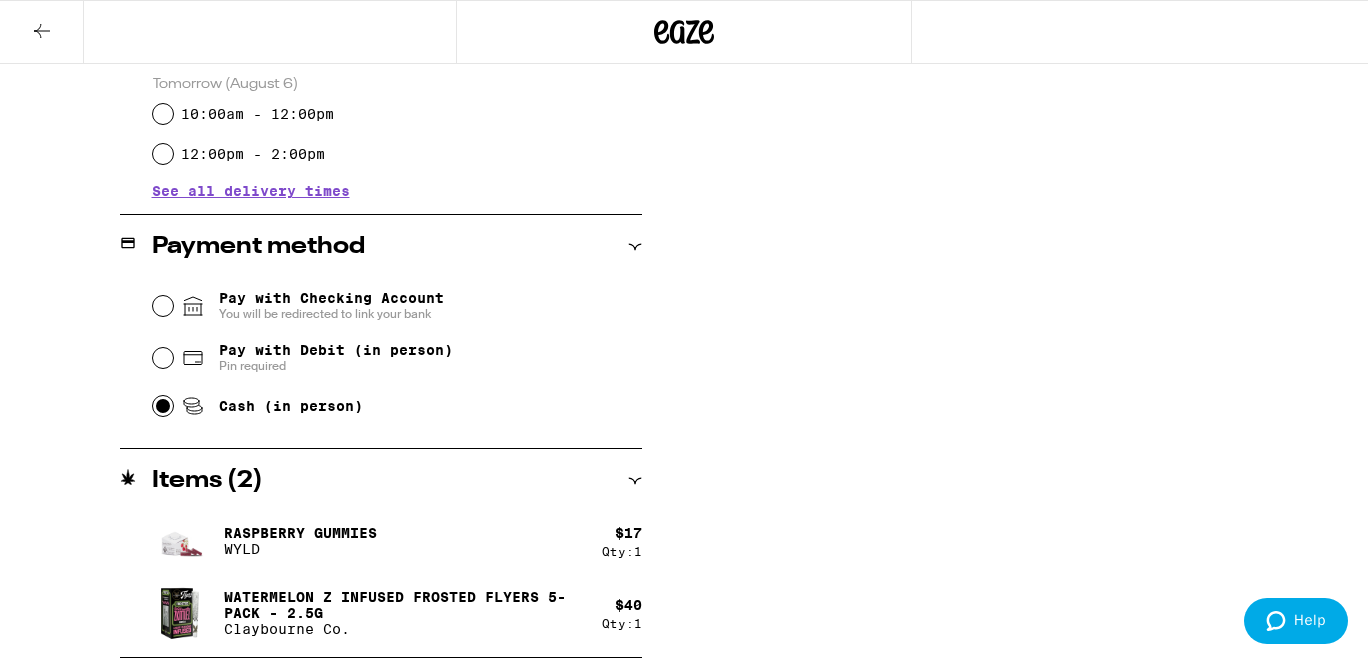 scroll, scrollTop: 0, scrollLeft: 0, axis: both 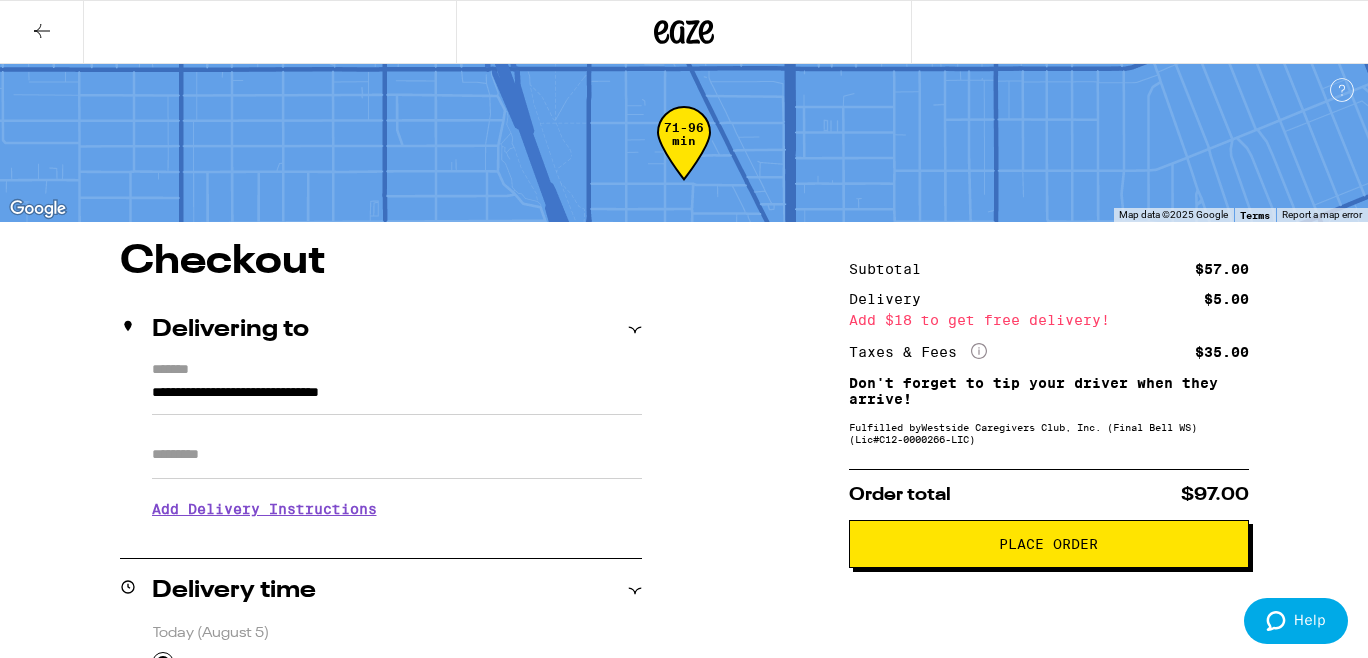 click on "Place Order" at bounding box center [1049, 544] 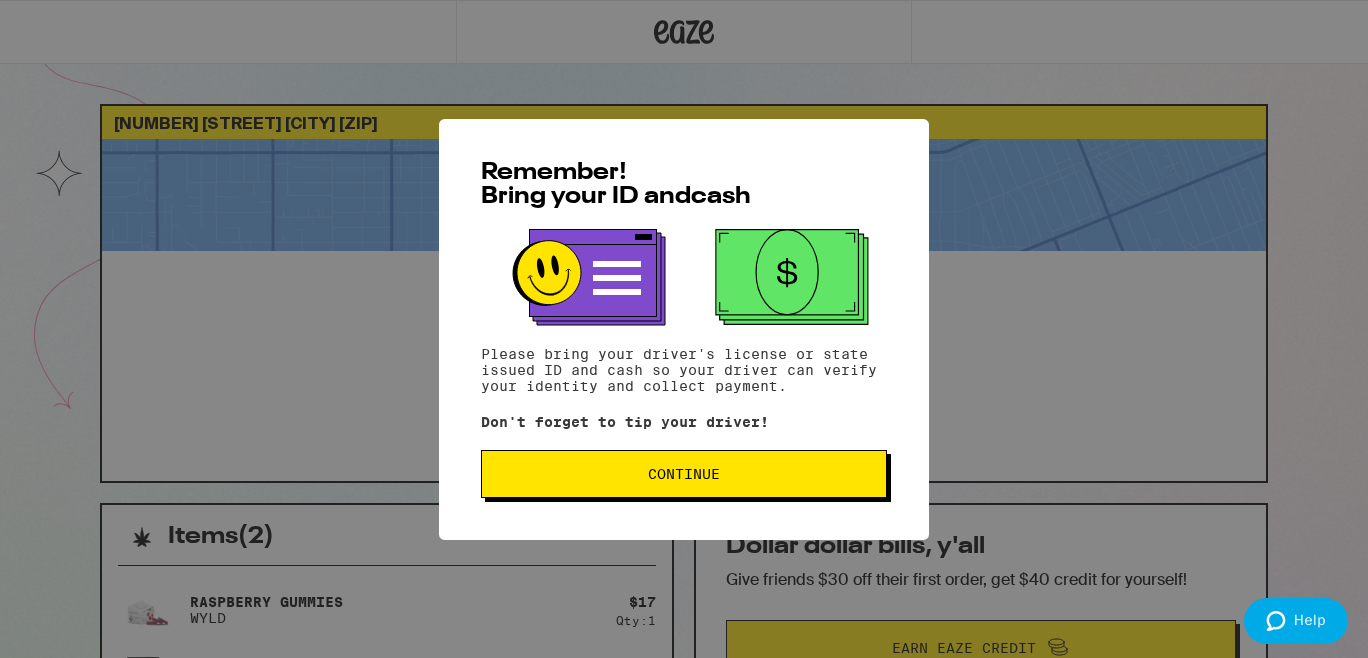 click on "Continue" at bounding box center [684, 474] 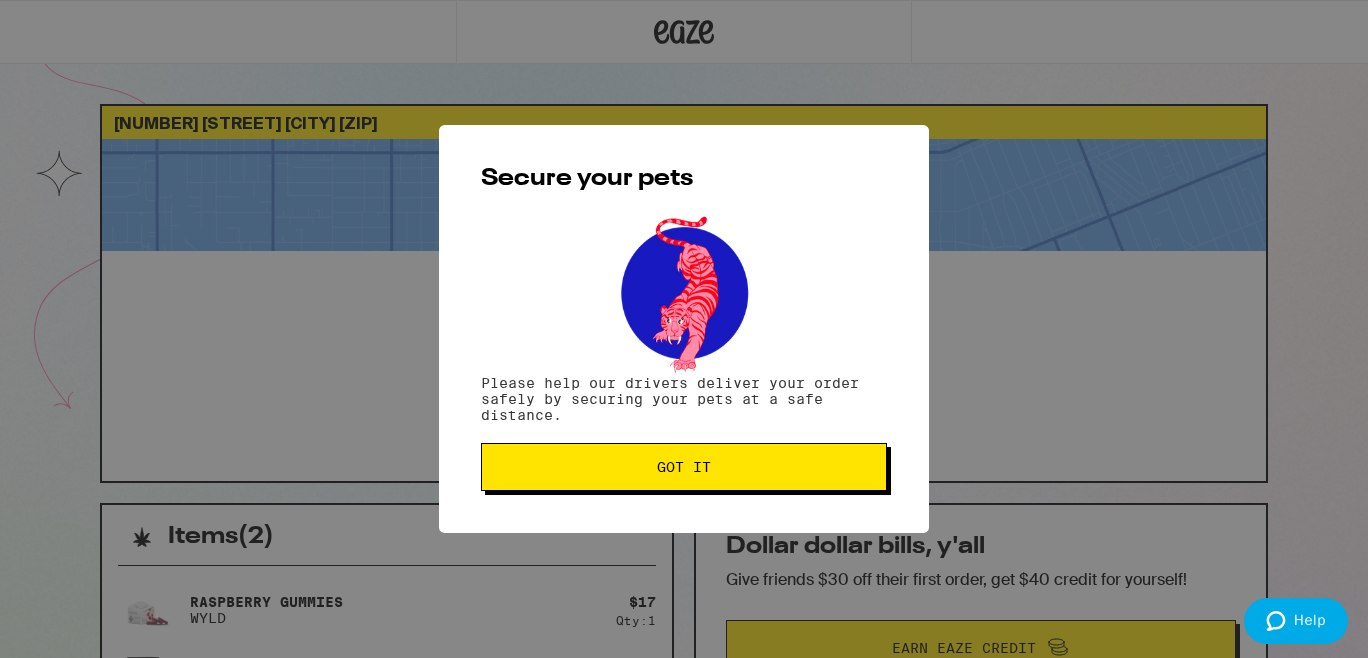 click on "Got it" at bounding box center [684, 467] 